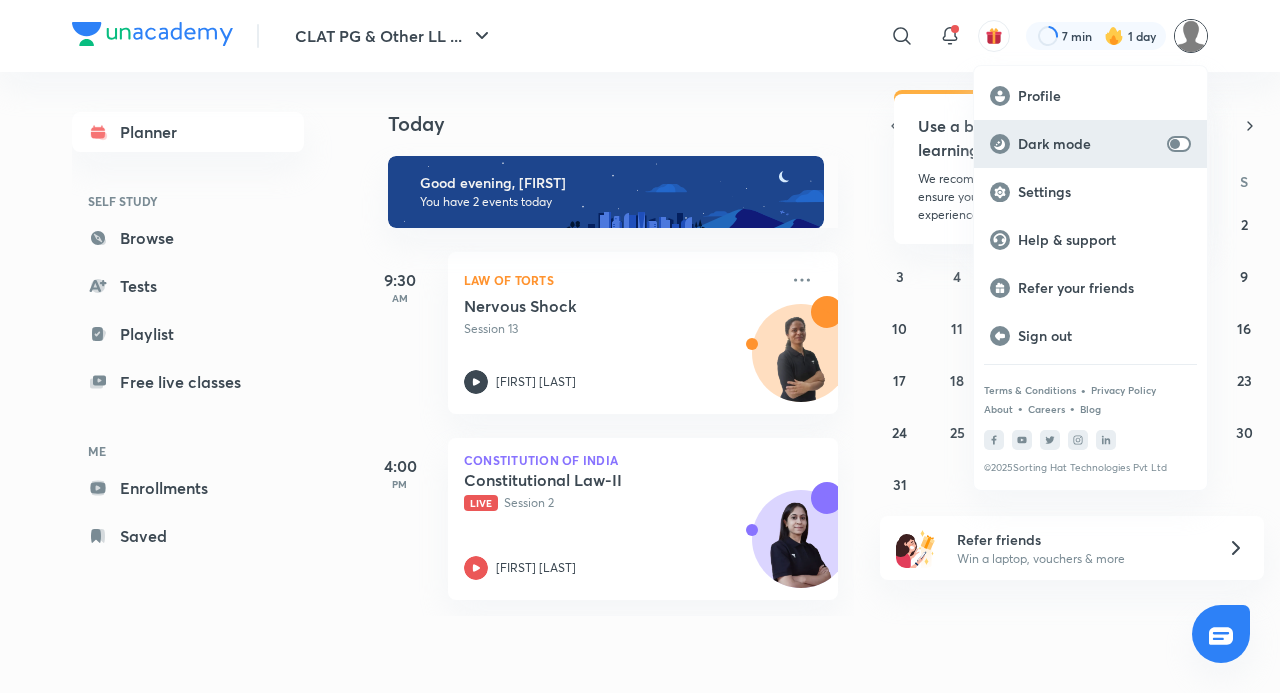 scroll, scrollTop: 0, scrollLeft: 0, axis: both 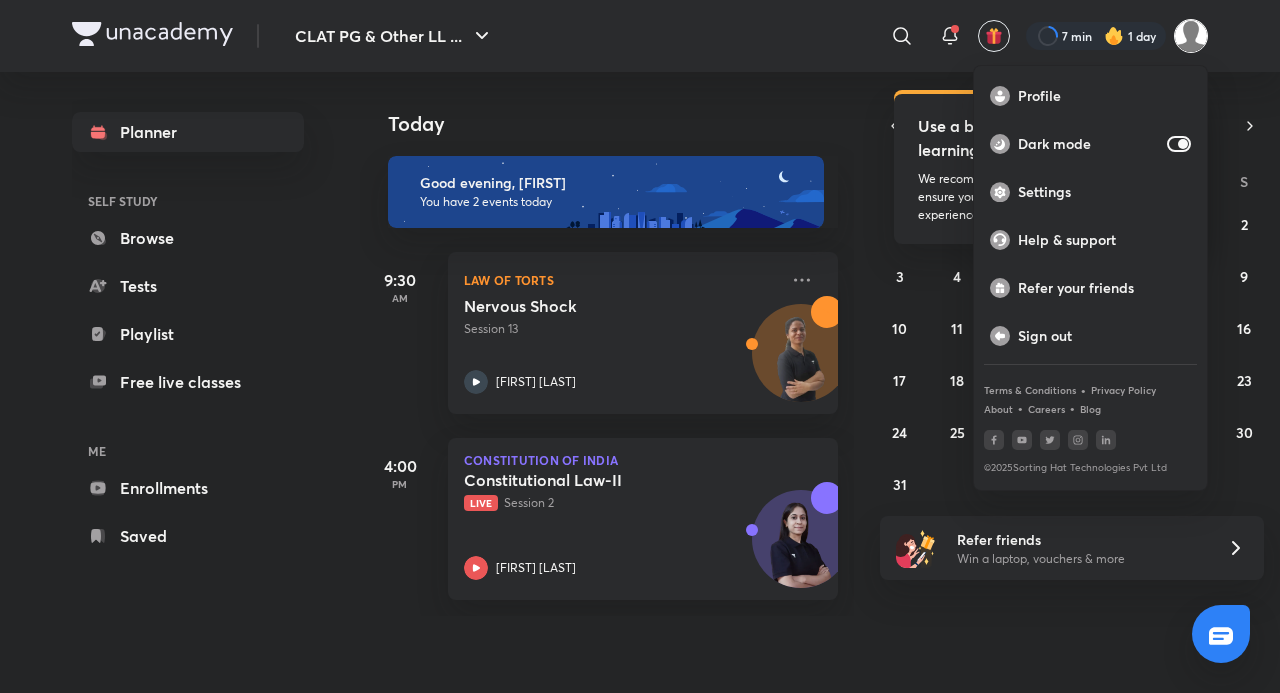 click at bounding box center [640, 346] 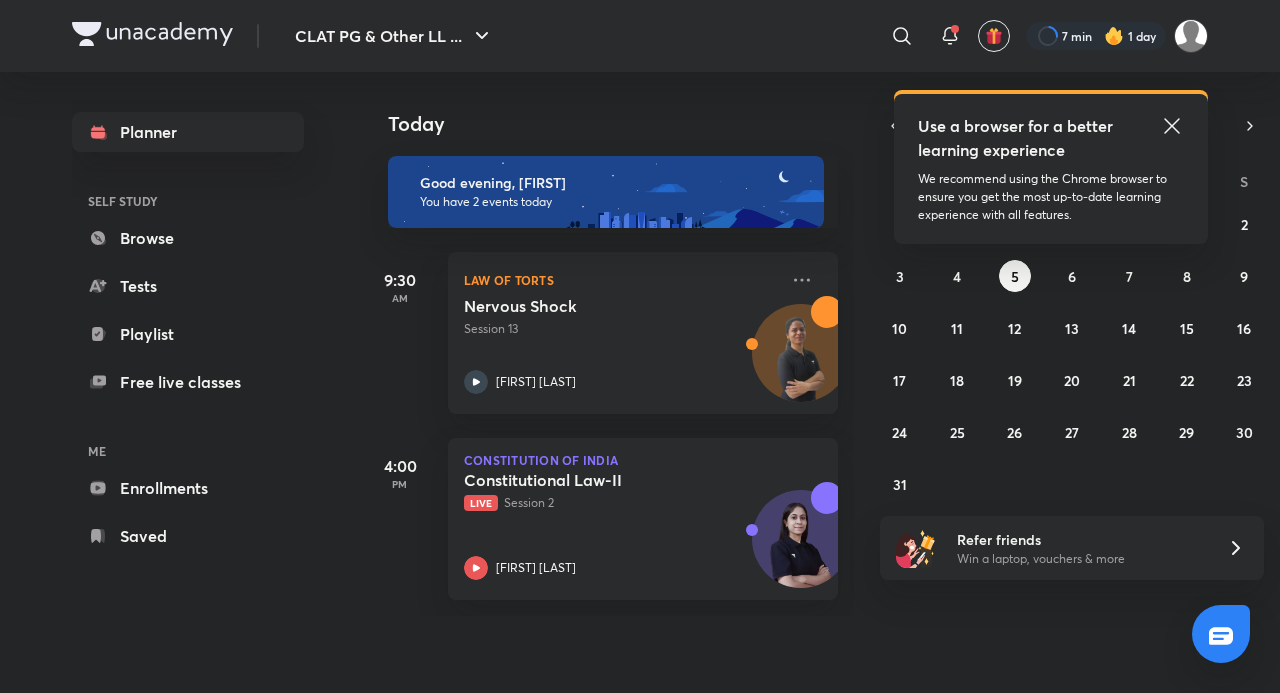 click 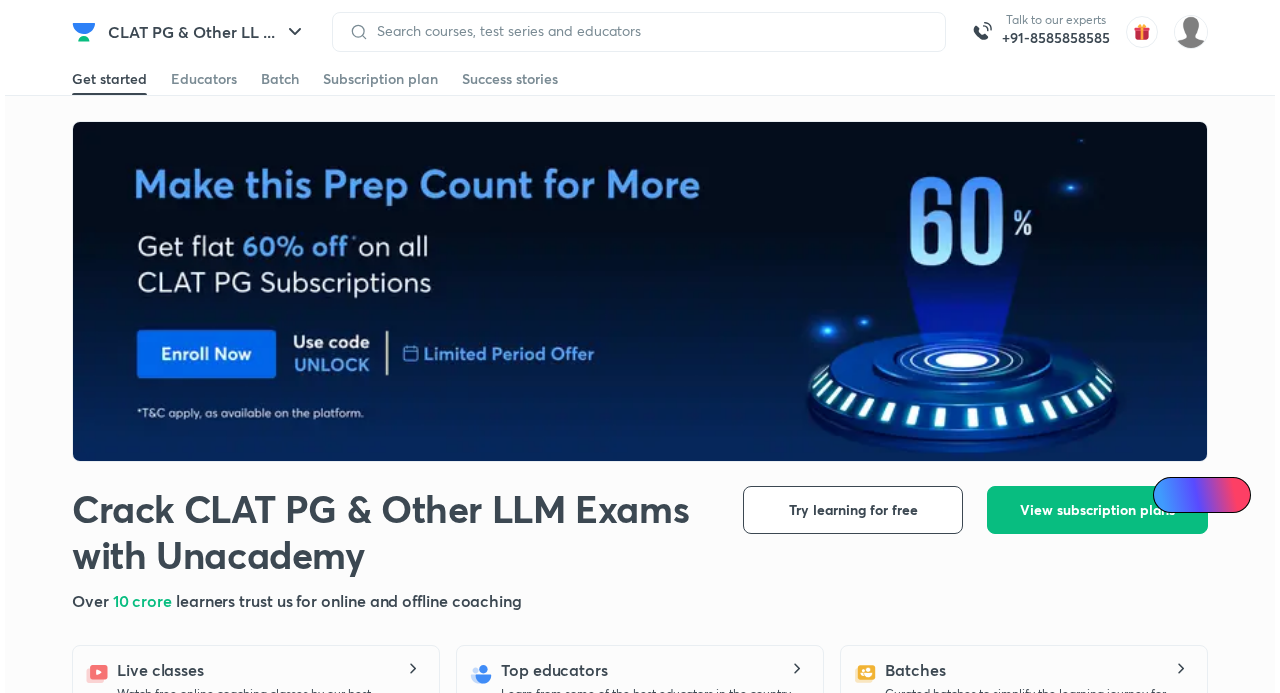 scroll, scrollTop: 0, scrollLeft: 0, axis: both 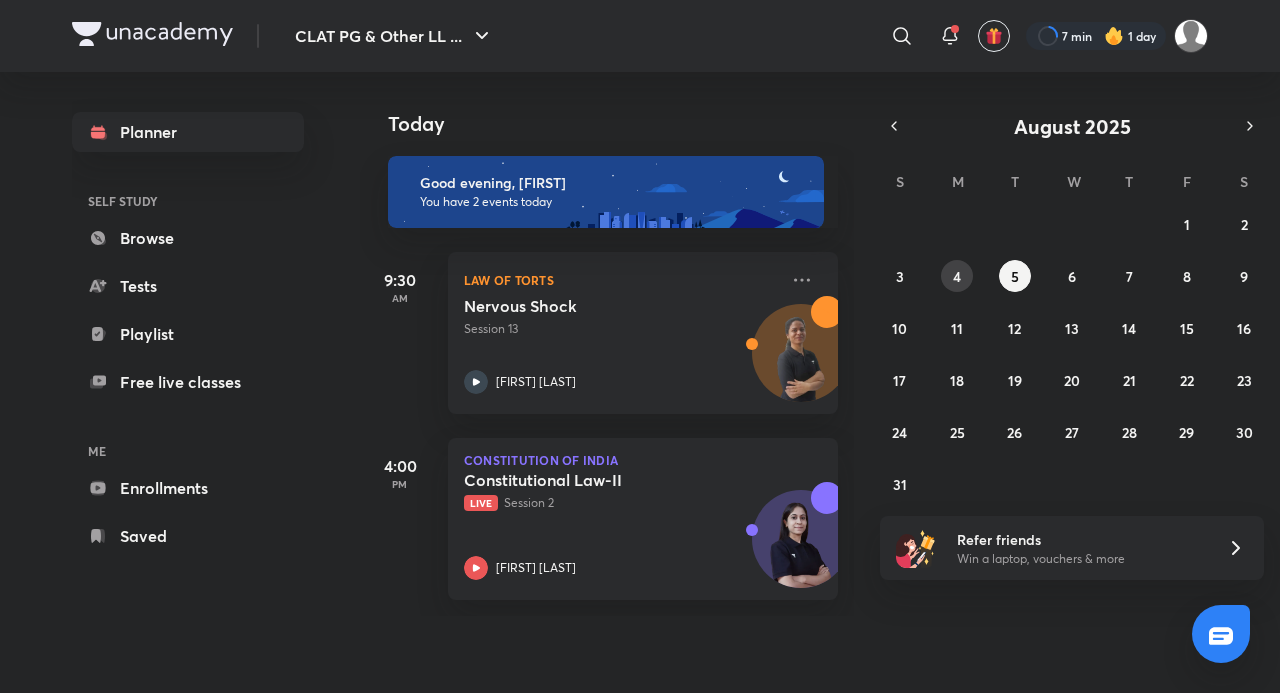click on "4" at bounding box center [957, 276] 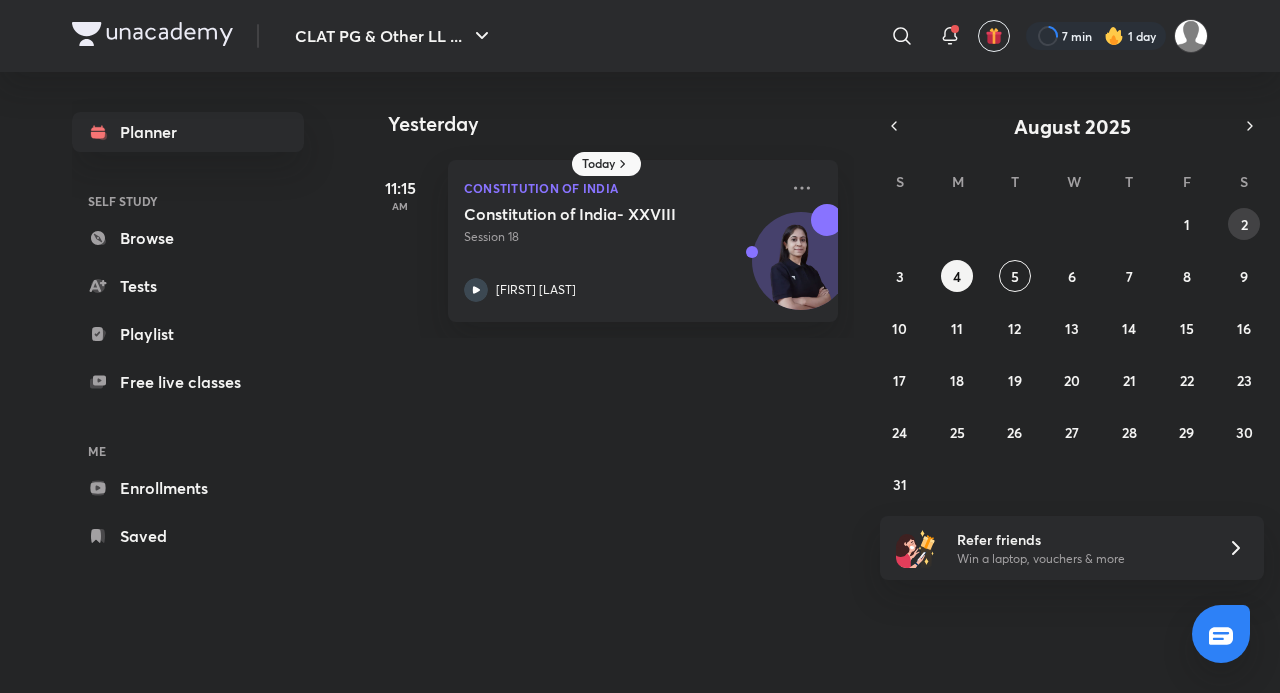 click on "2" at bounding box center (1244, 224) 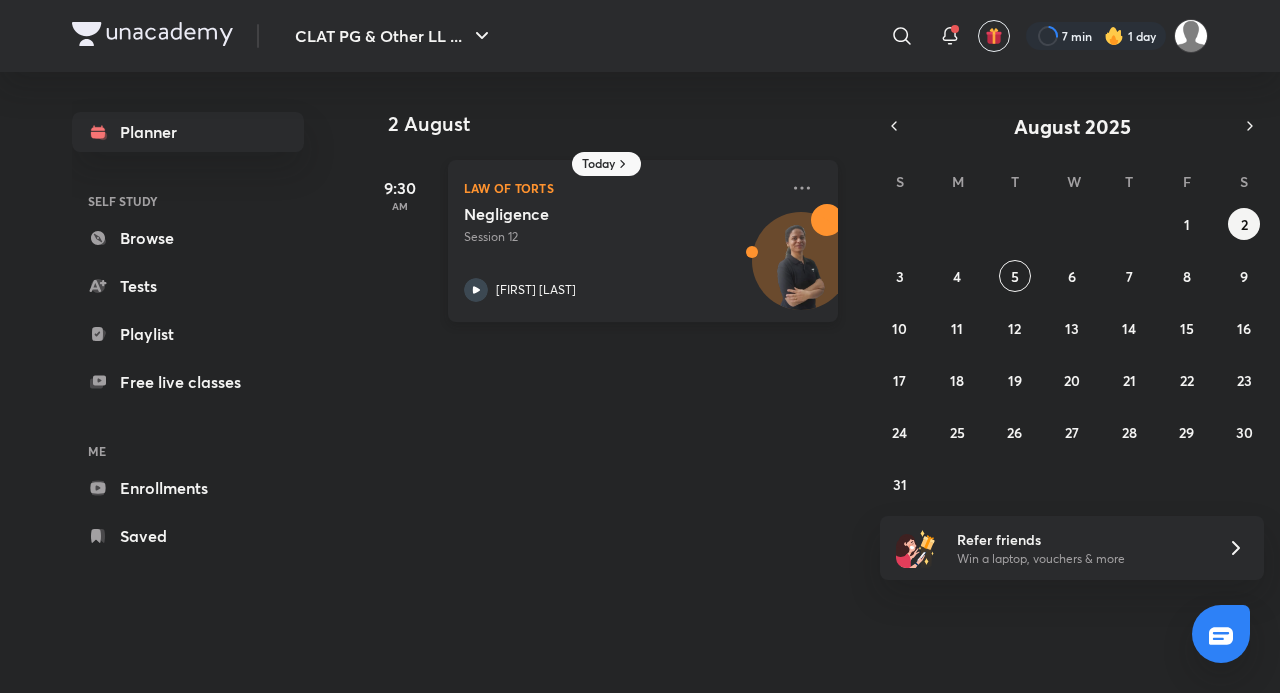 click on "Negligence Session 12 Anuja Chaturvedi" at bounding box center [621, 253] 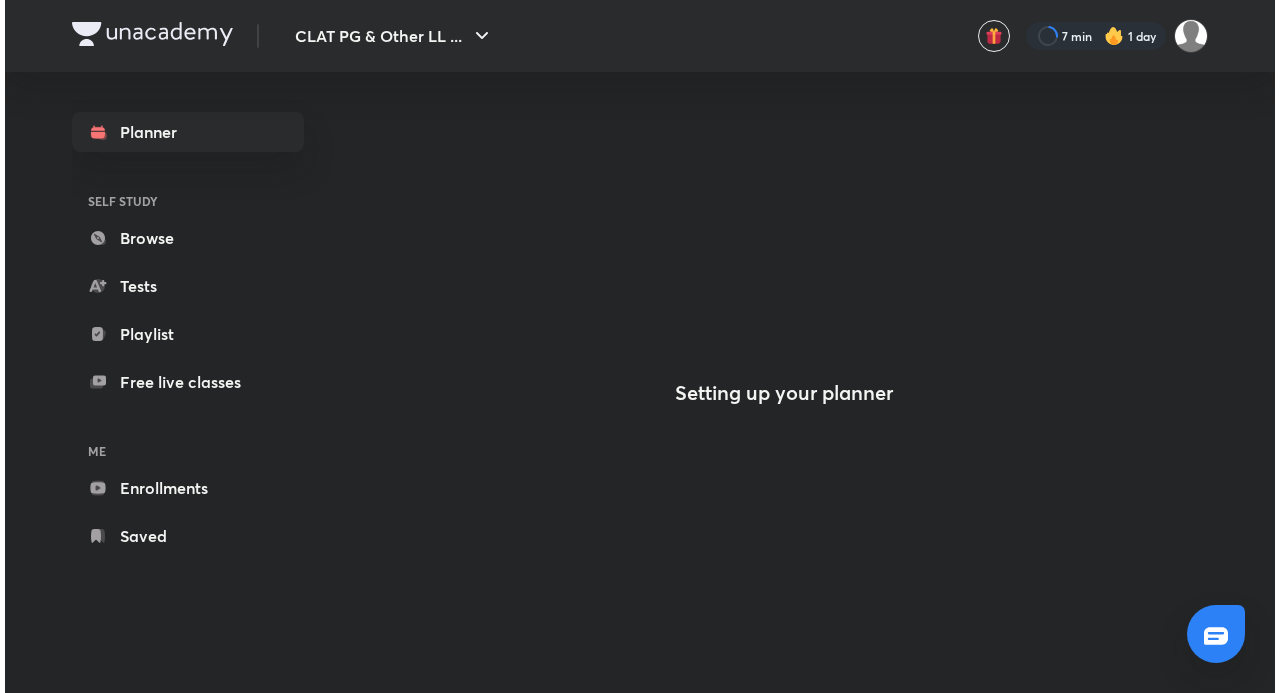 scroll, scrollTop: 0, scrollLeft: 0, axis: both 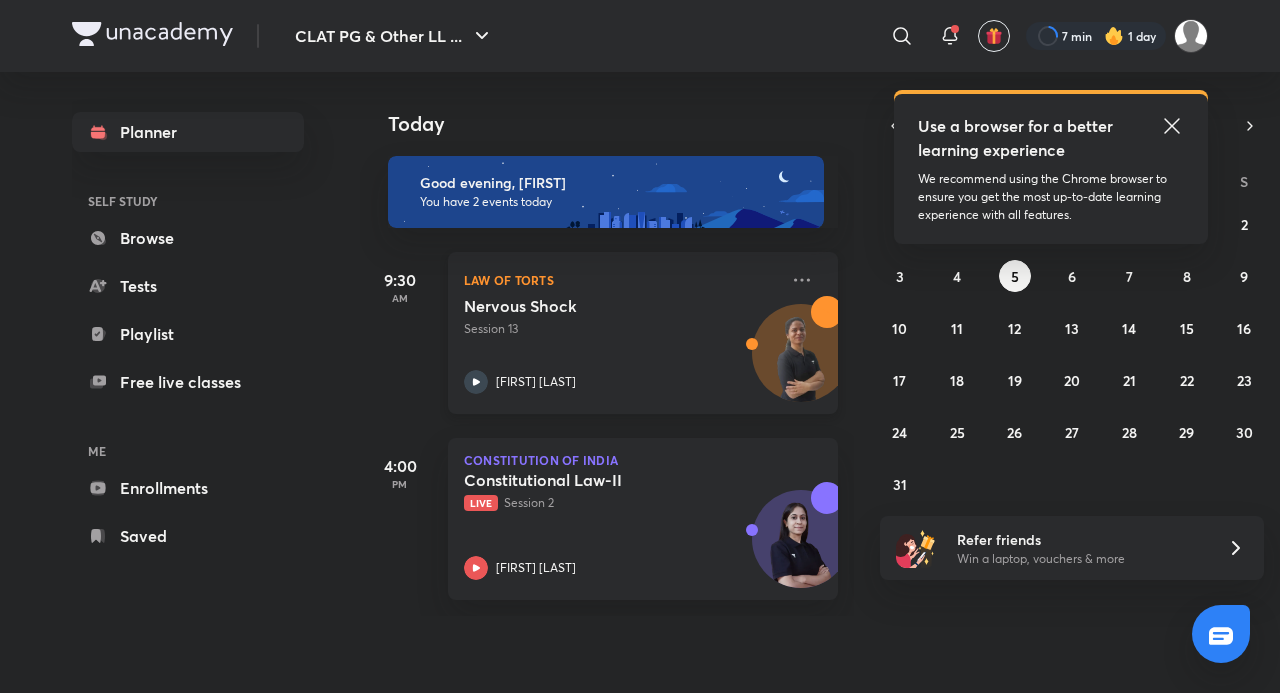 click on "Nervous Shock Session 13 [FIRST] [LAST]" at bounding box center (621, 345) 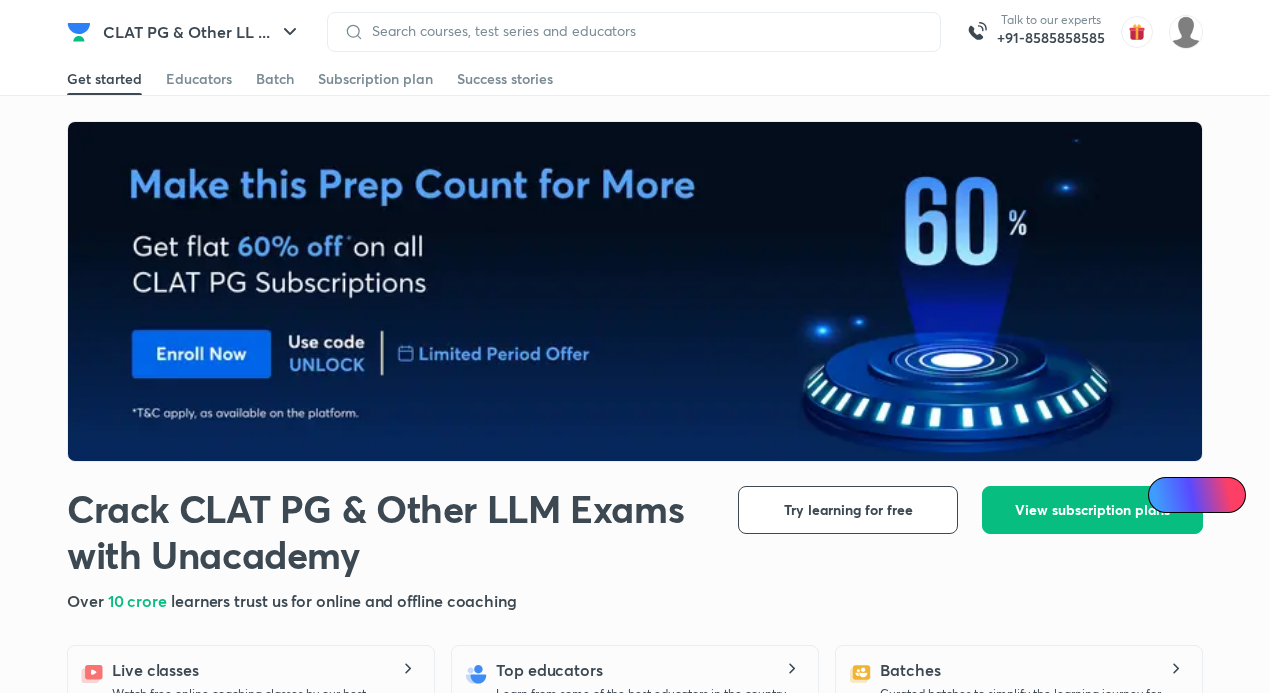 scroll, scrollTop: 0, scrollLeft: 0, axis: both 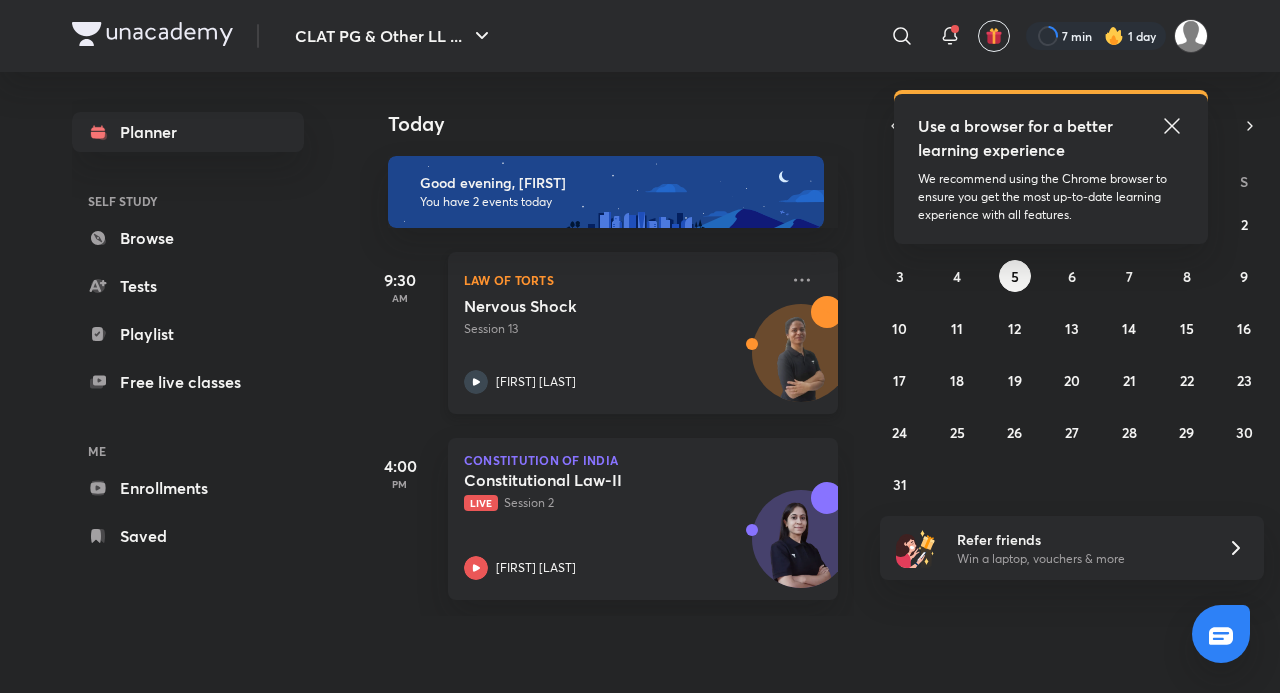 click 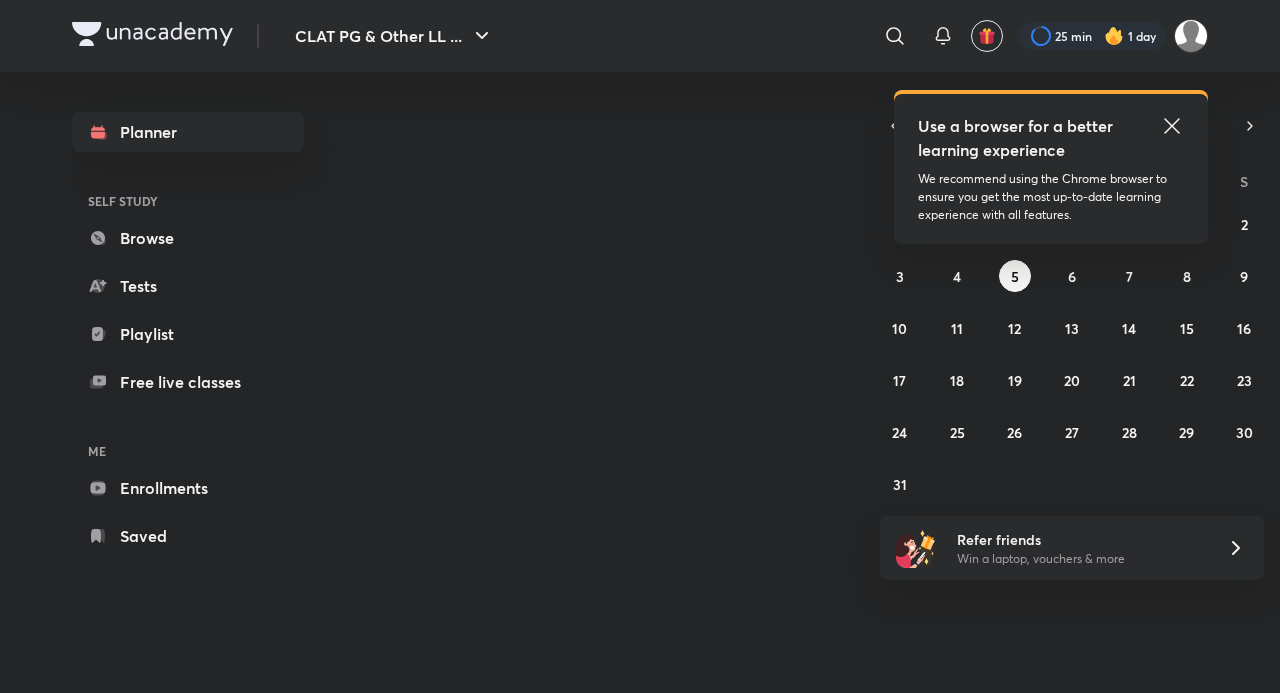 scroll, scrollTop: 0, scrollLeft: 0, axis: both 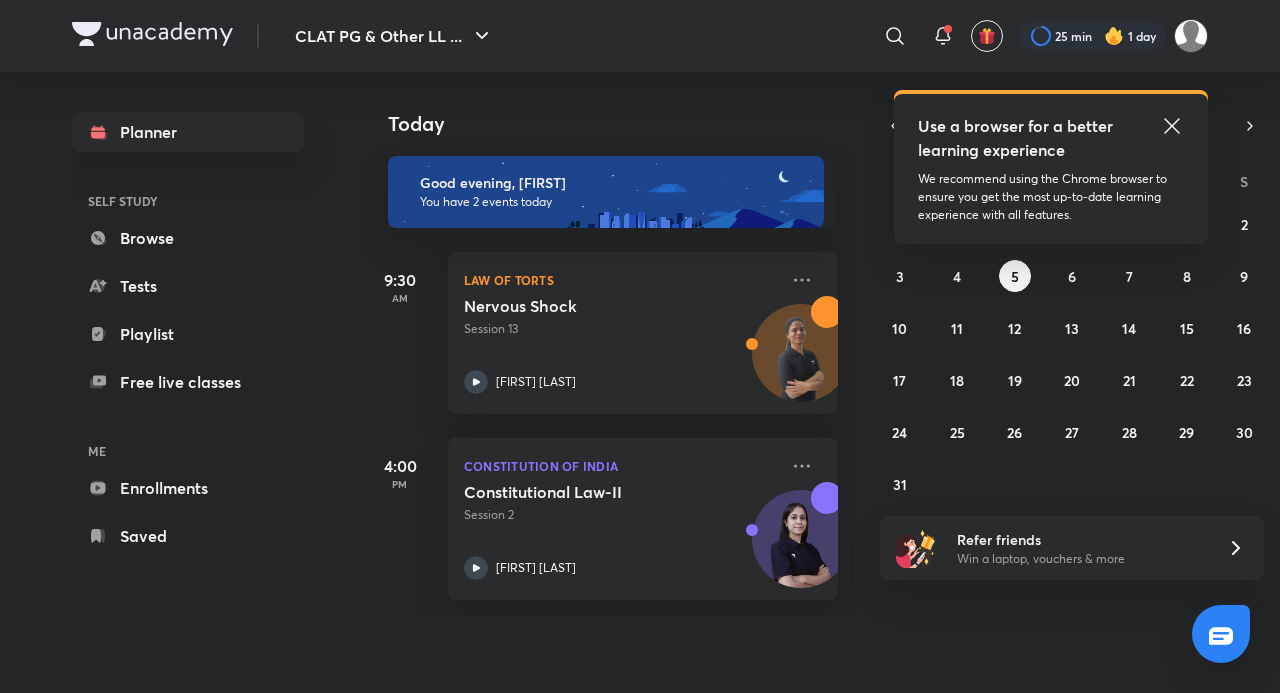 click 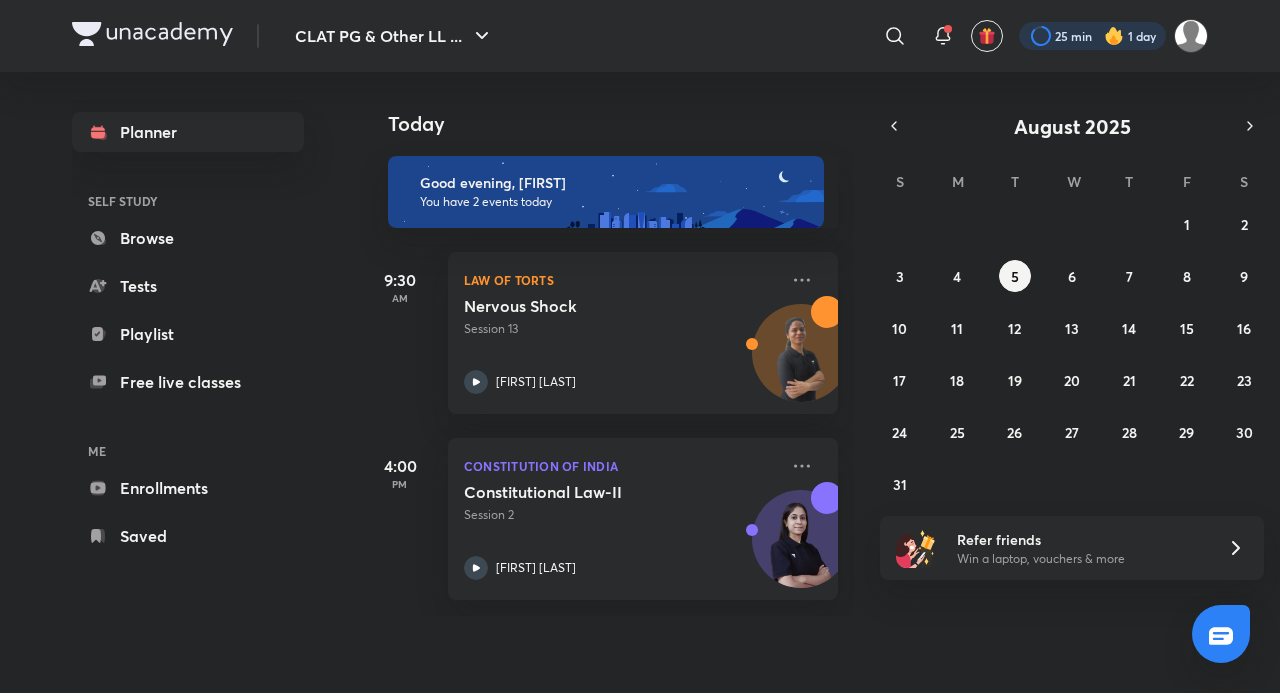 click at bounding box center [1092, 36] 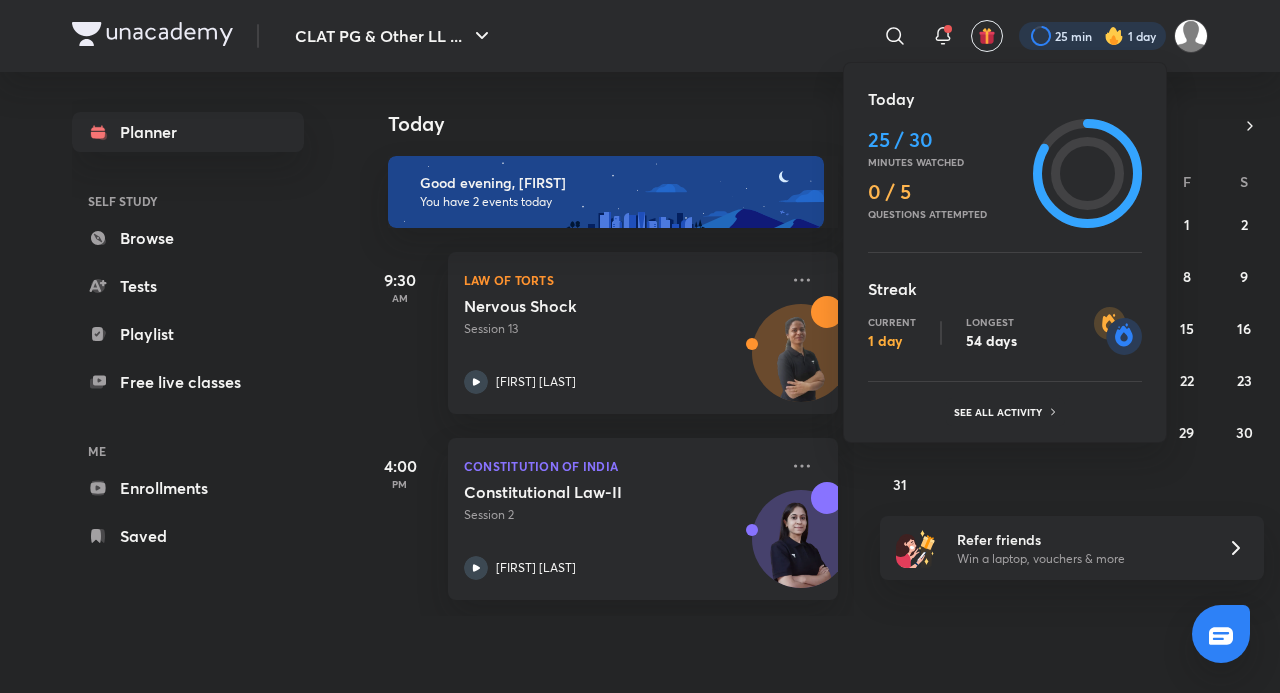 click at bounding box center [640, 346] 